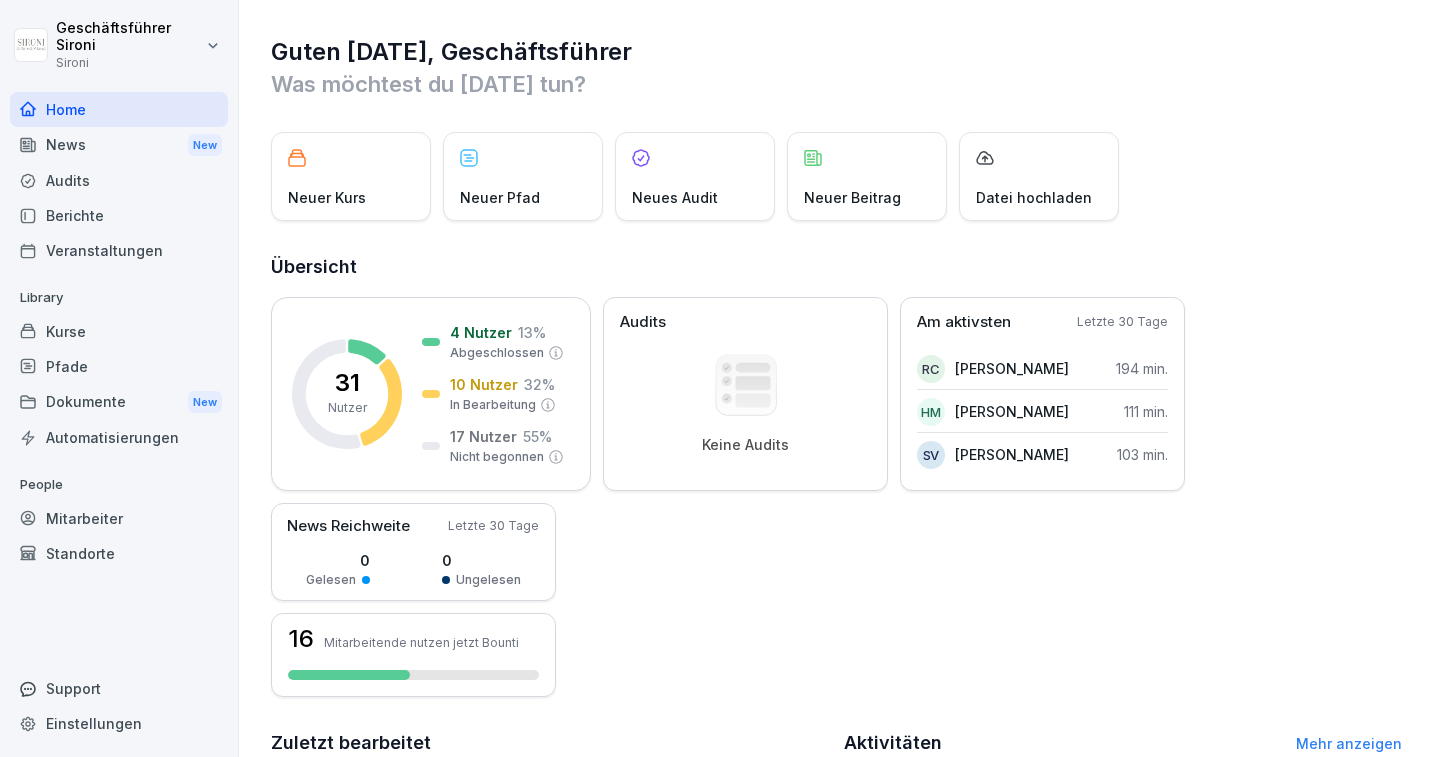 scroll, scrollTop: 0, scrollLeft: 0, axis: both 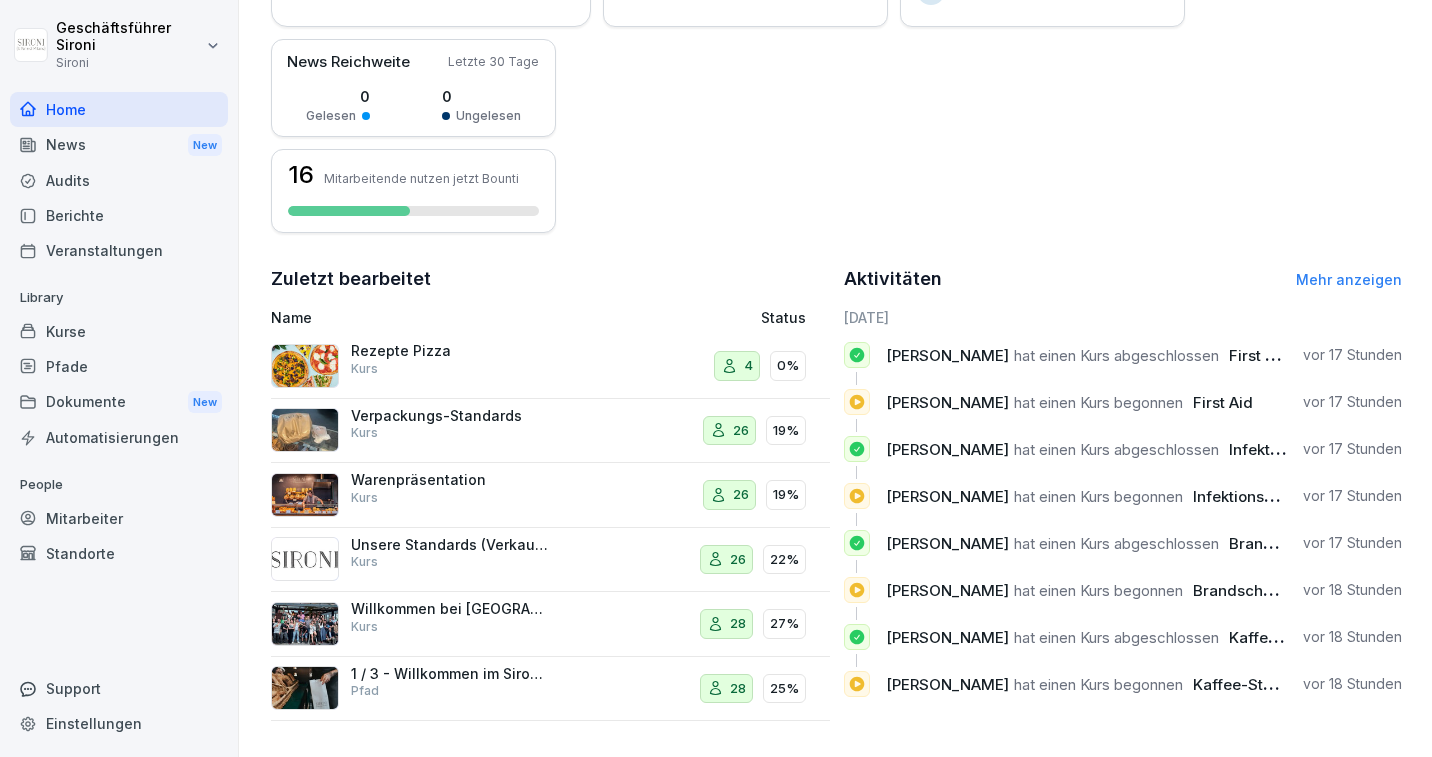 click on "Mehr anzeigen" at bounding box center [1349, 279] 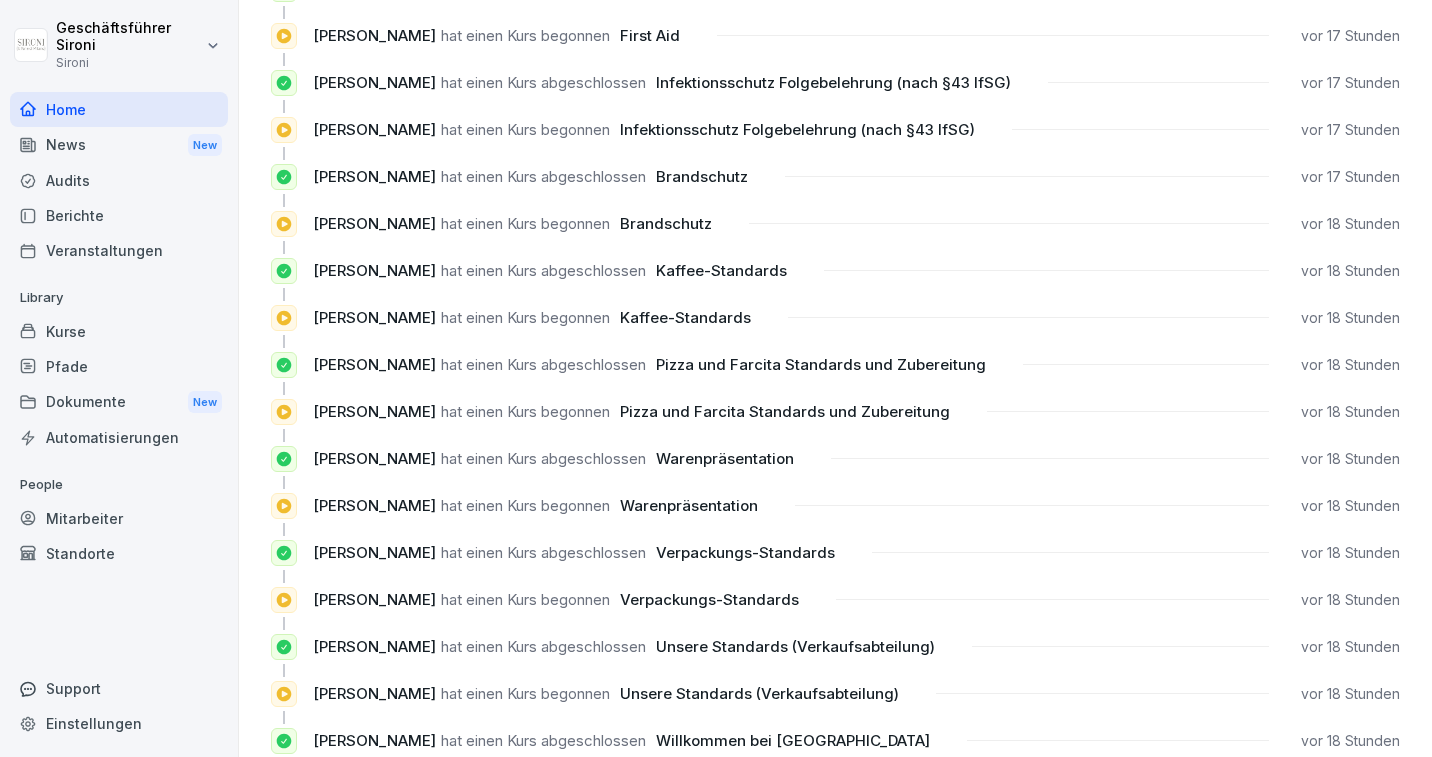scroll, scrollTop: 0, scrollLeft: 0, axis: both 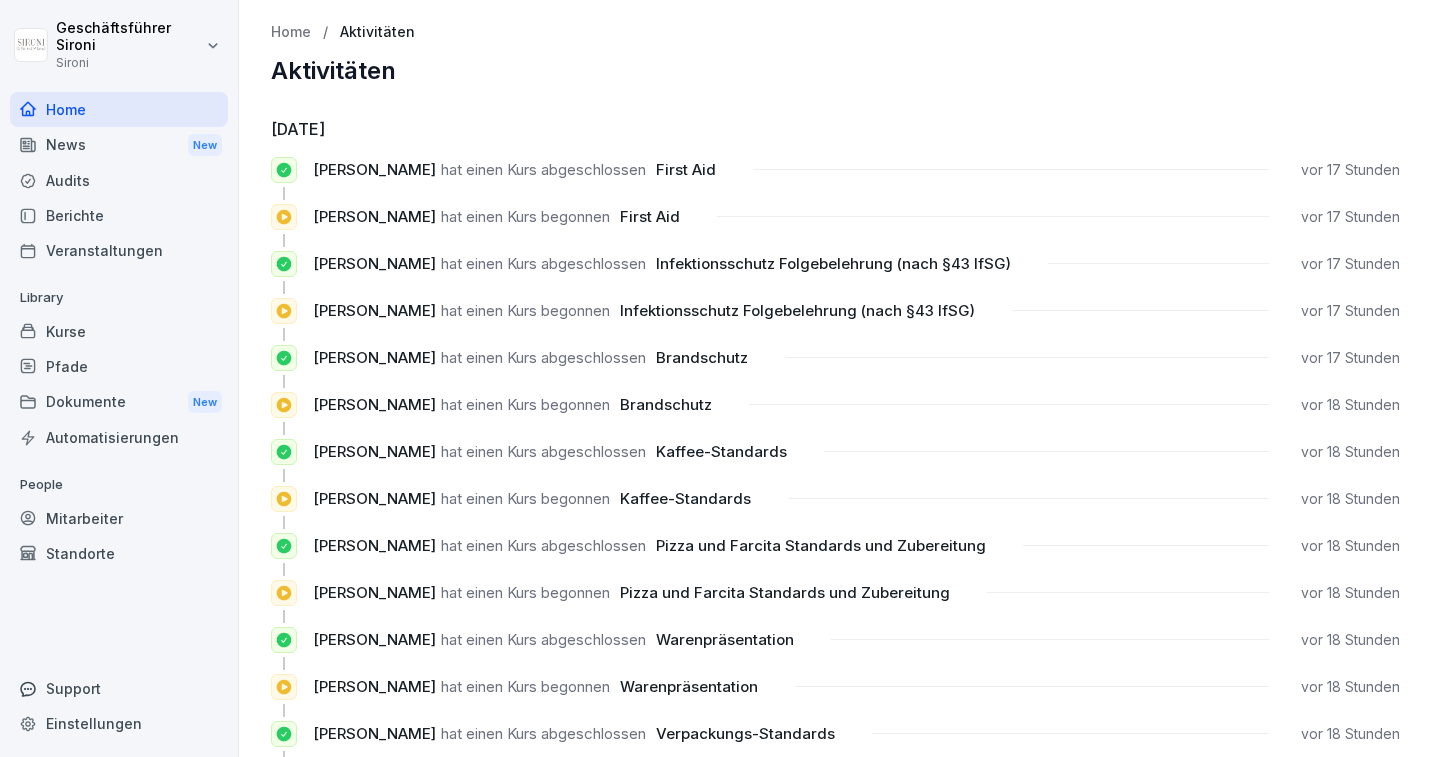 click on "Automatisierungen" at bounding box center (119, 437) 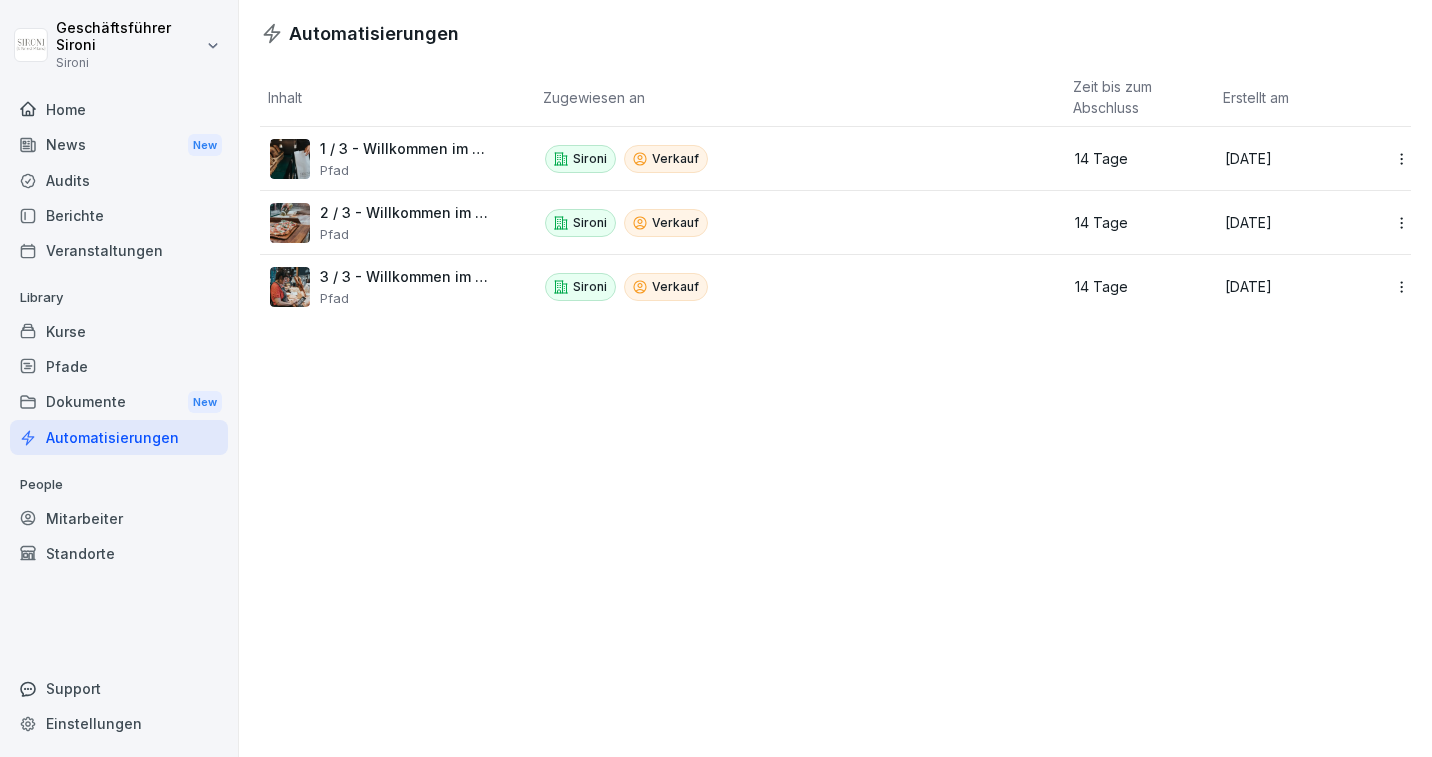 click on "1  / 3 - Willkommen im Sironi Verkaufsteam" at bounding box center (405, 149) 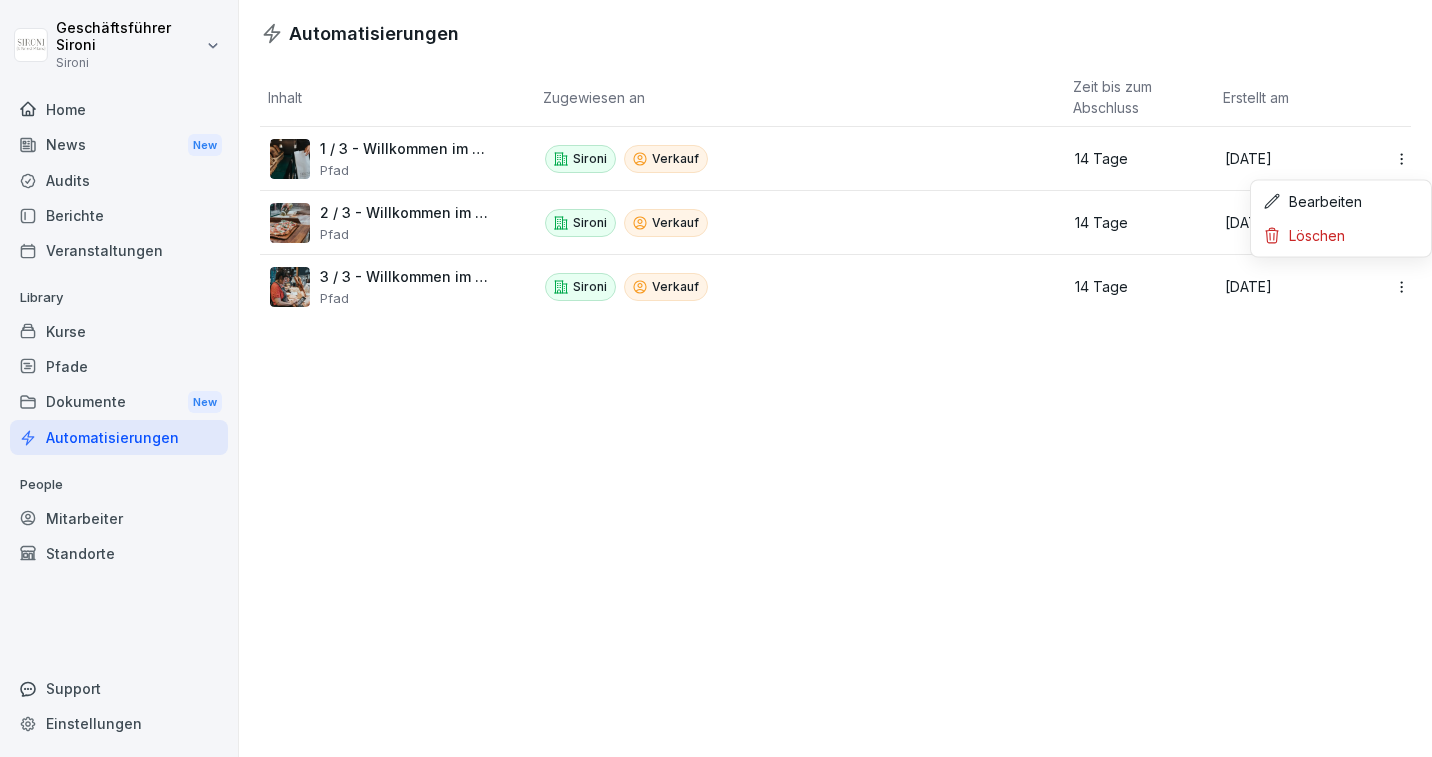 click on "Bearbeiten" at bounding box center [1341, 202] 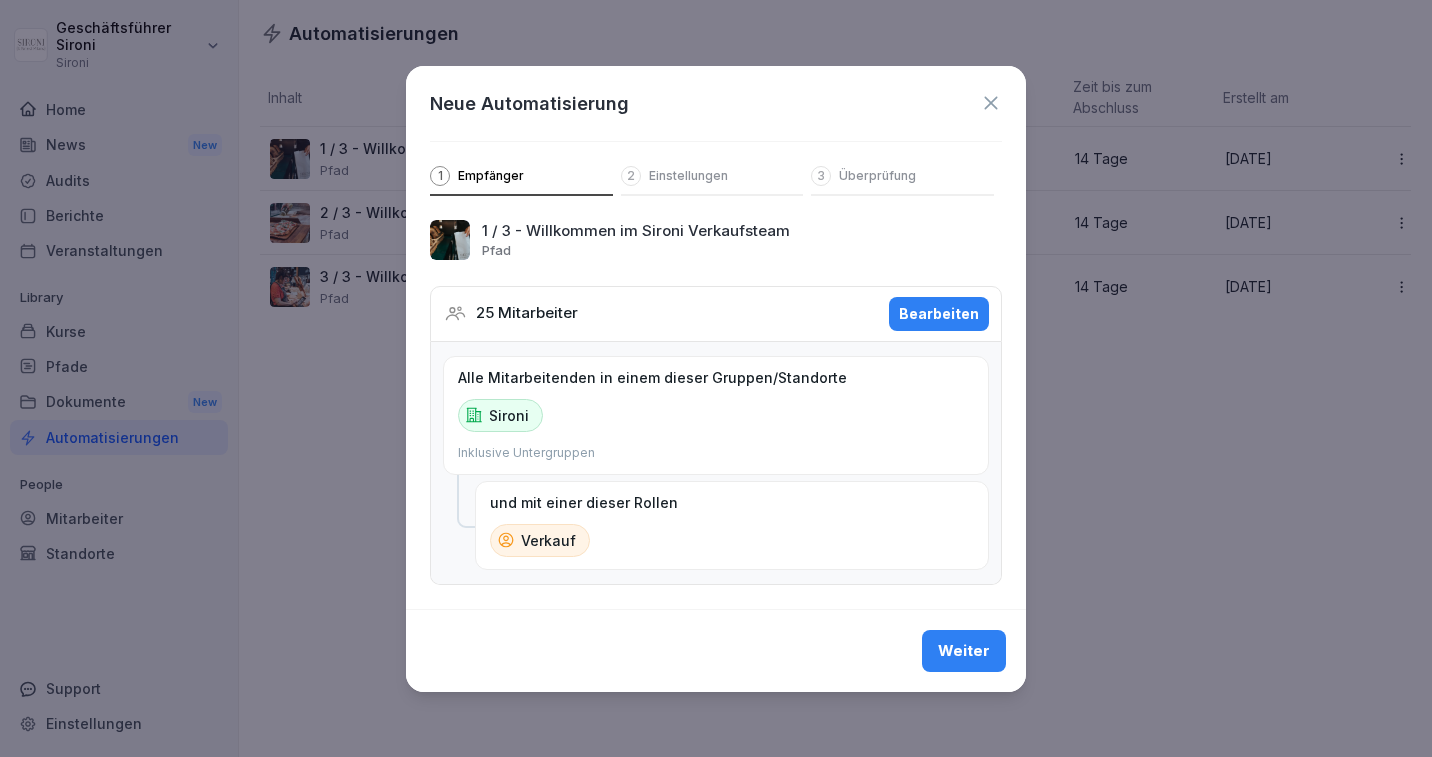 click on "Neue Automatisierung 1 Empfänger 2 Einstellungen 3 Überprüfung" at bounding box center (716, 131) 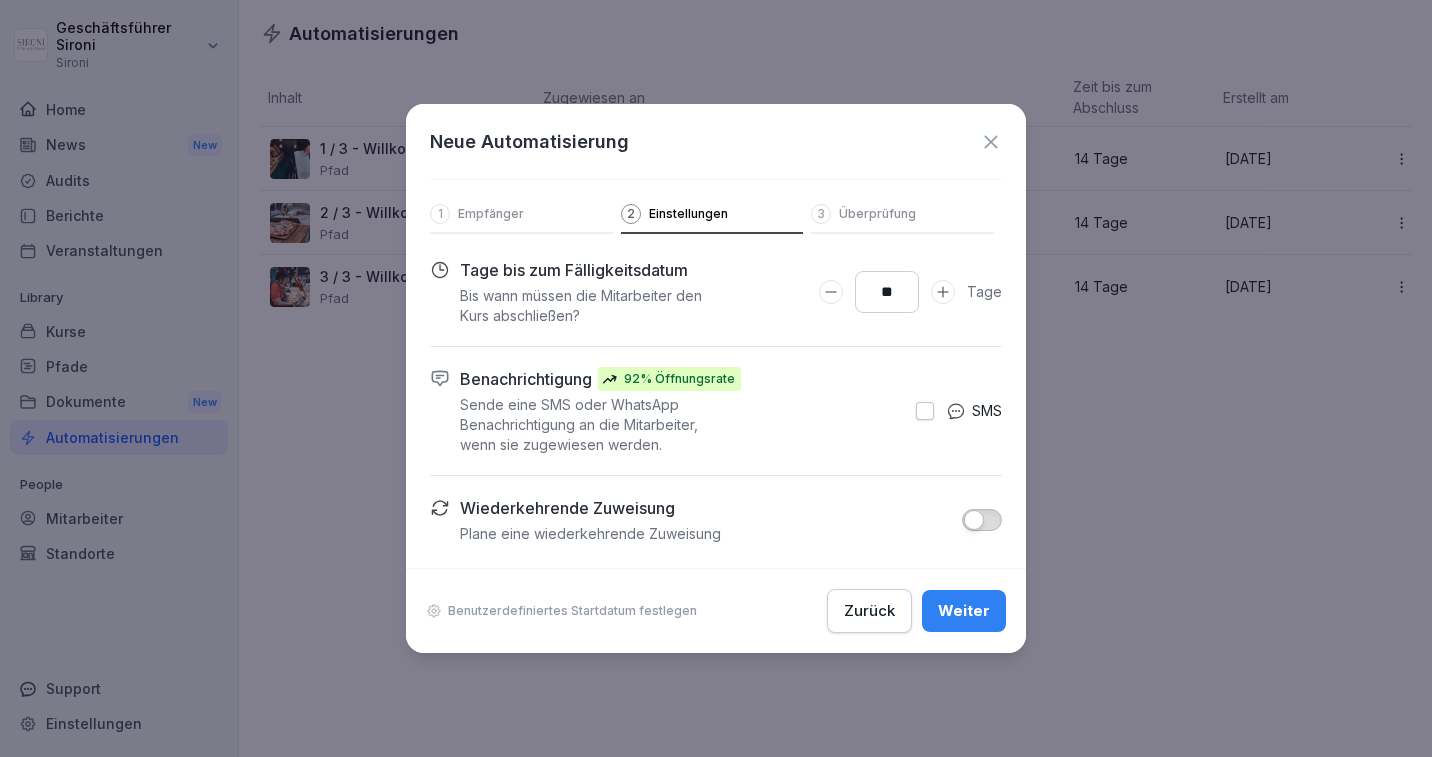 click 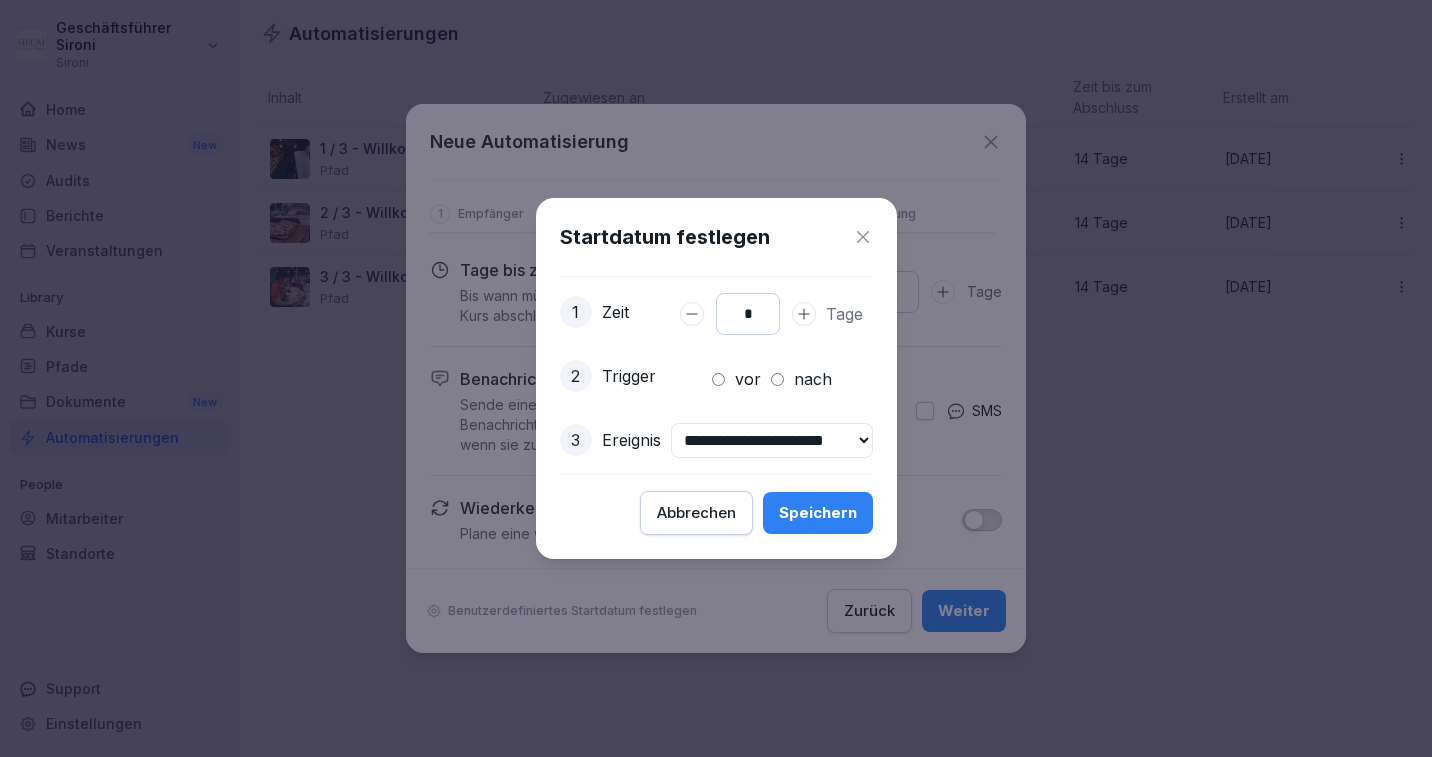 click on "**********" at bounding box center [772, 440] 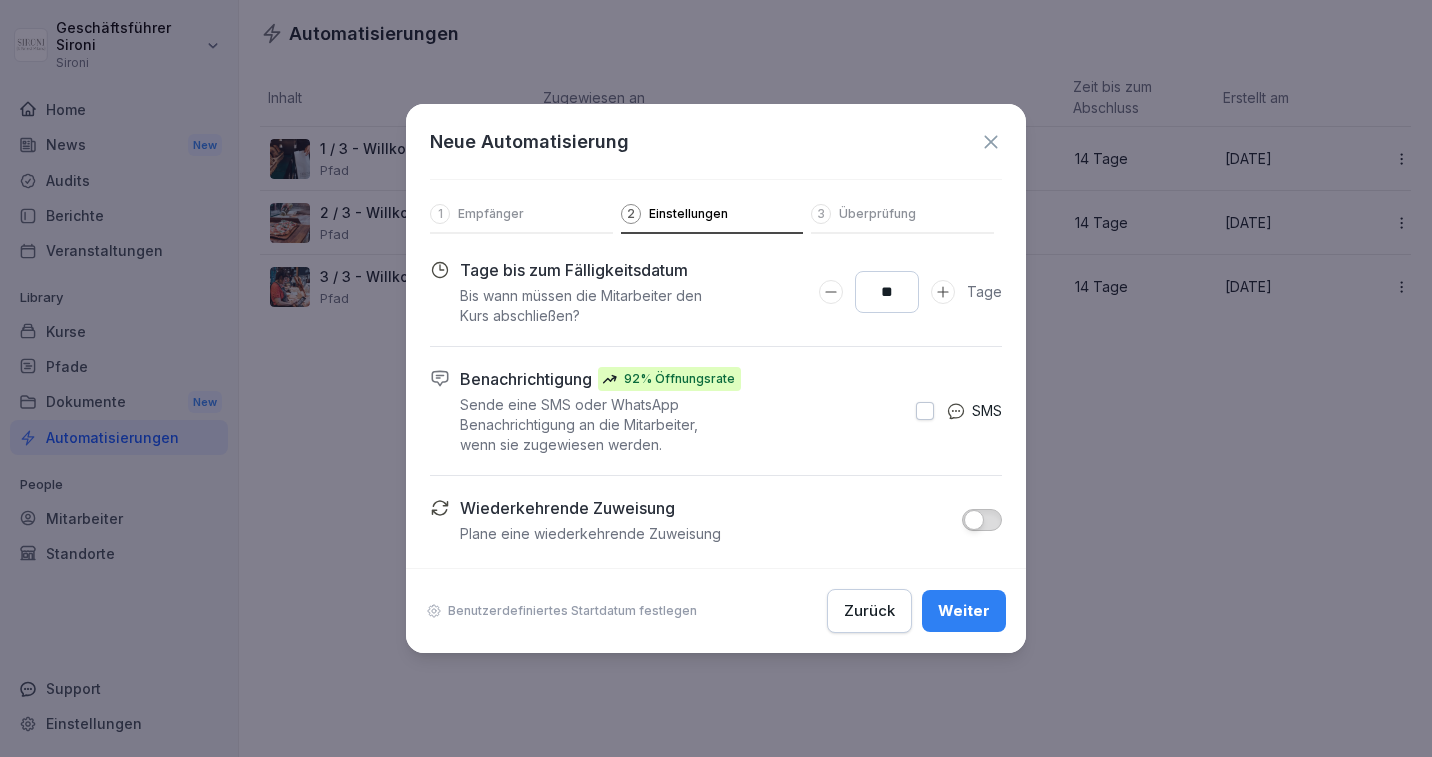 click on "Überprüfung" at bounding box center (877, 214) 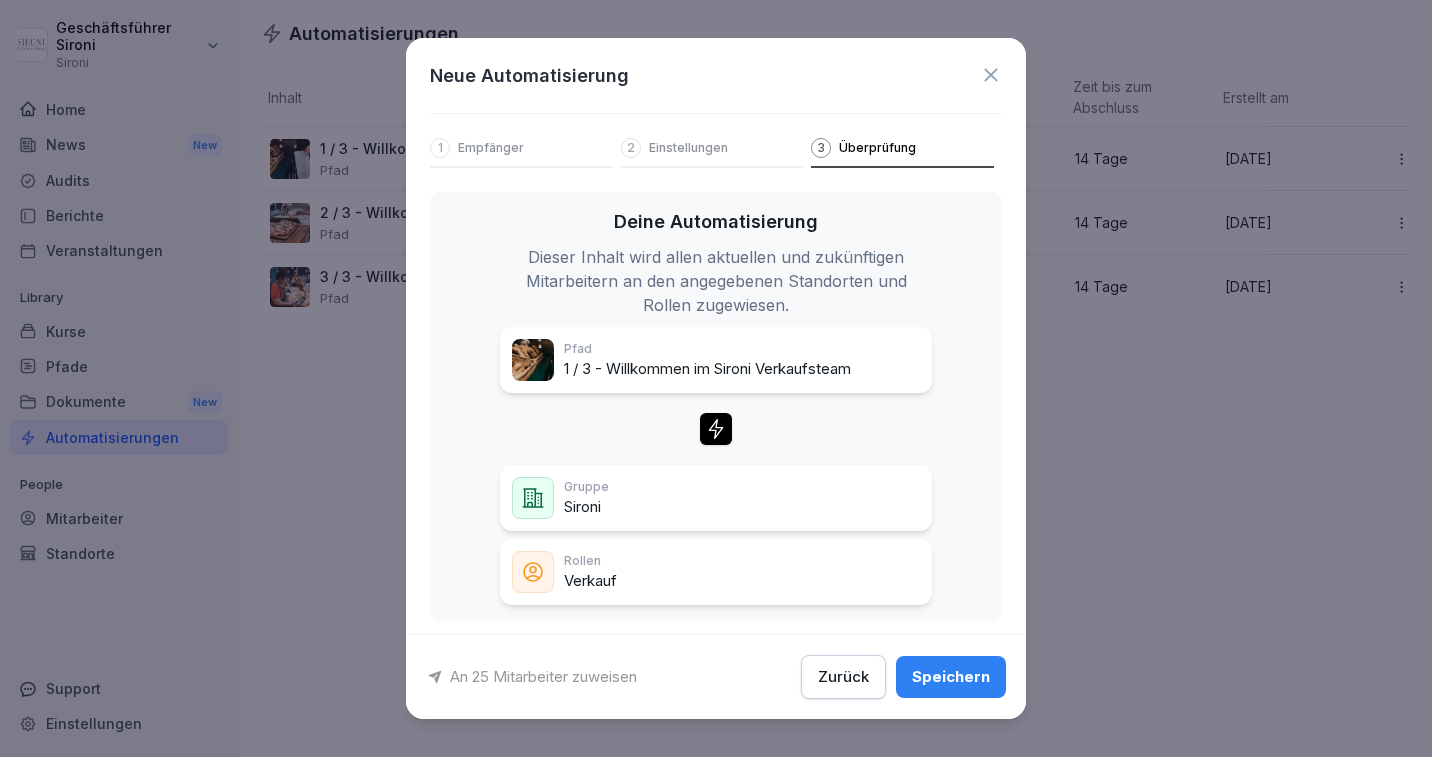 scroll, scrollTop: 10, scrollLeft: 0, axis: vertical 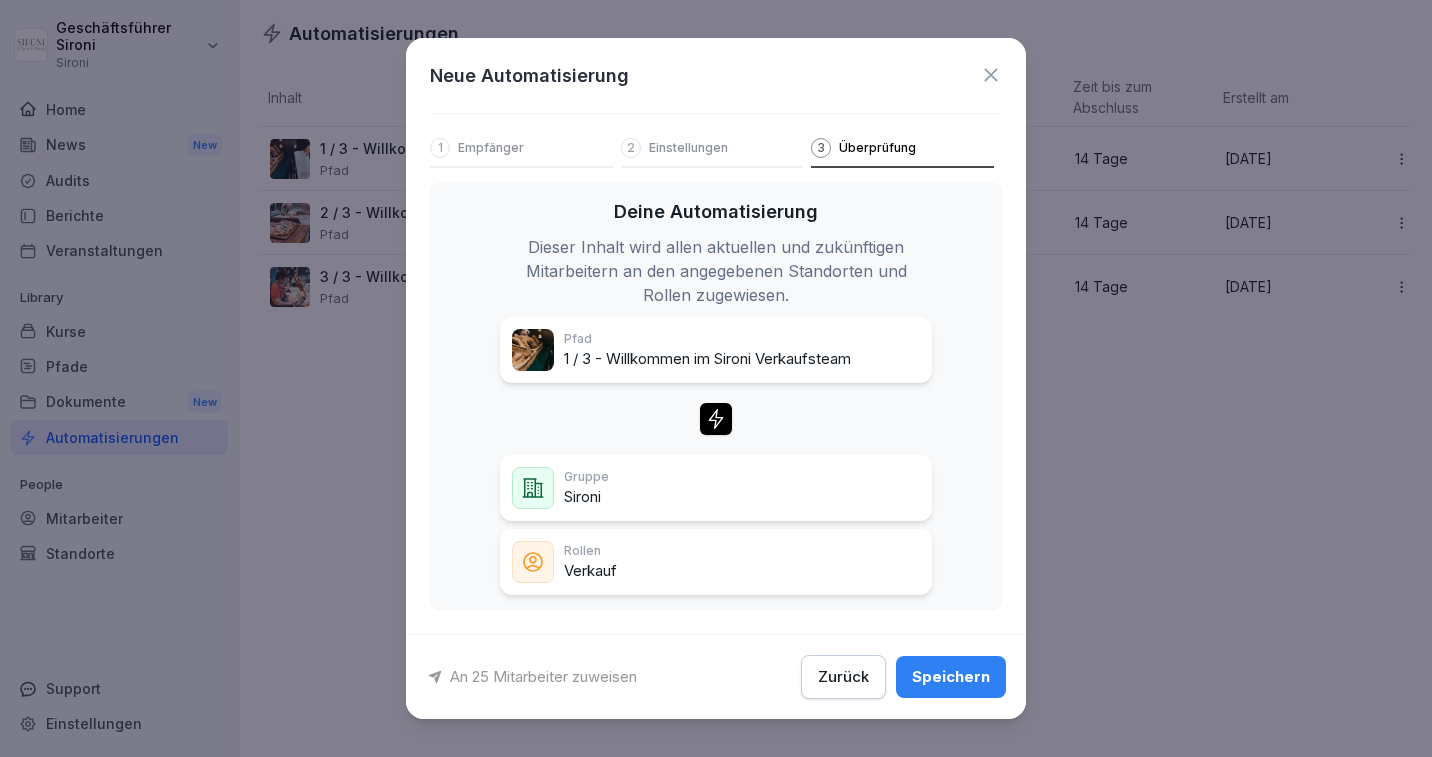 click on "Zurück" at bounding box center (843, 677) 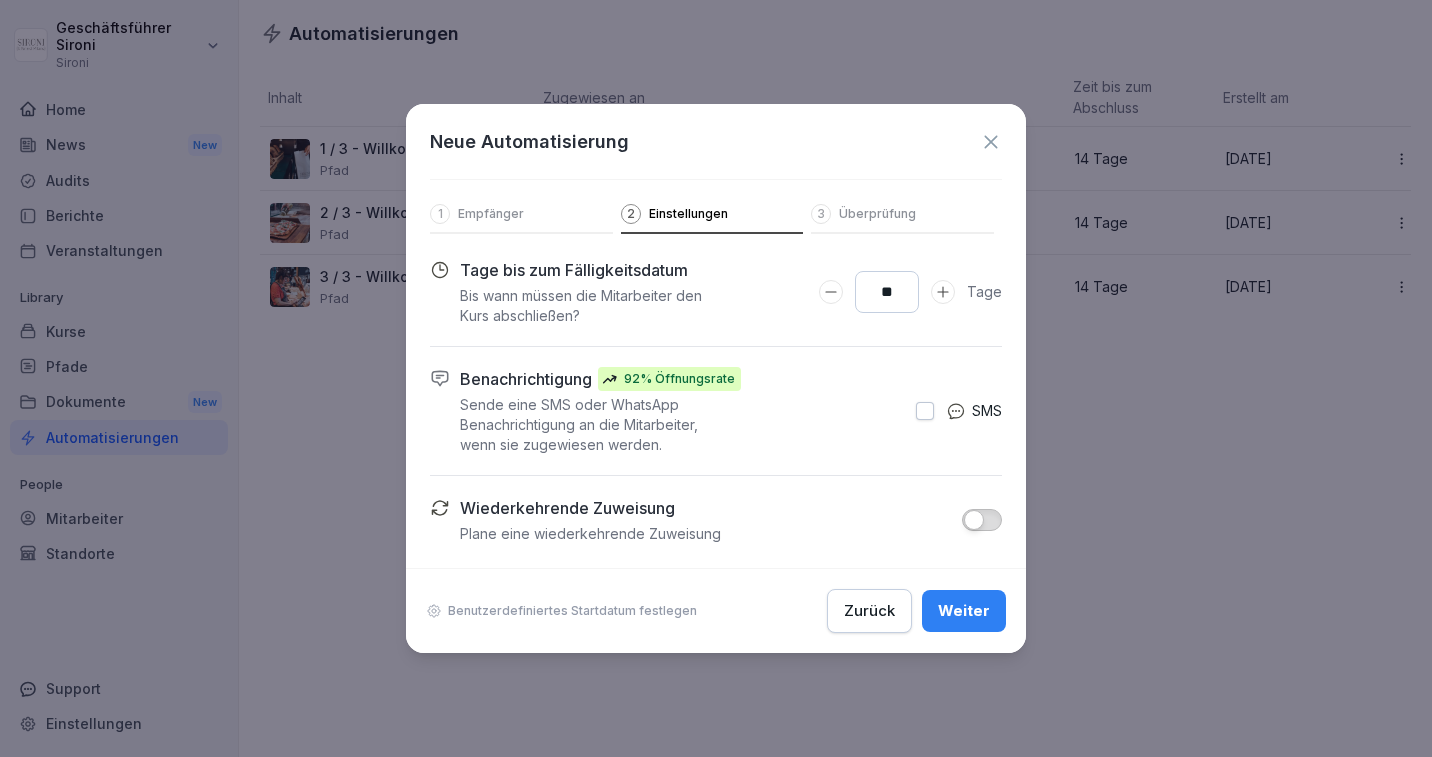 scroll, scrollTop: 0, scrollLeft: 0, axis: both 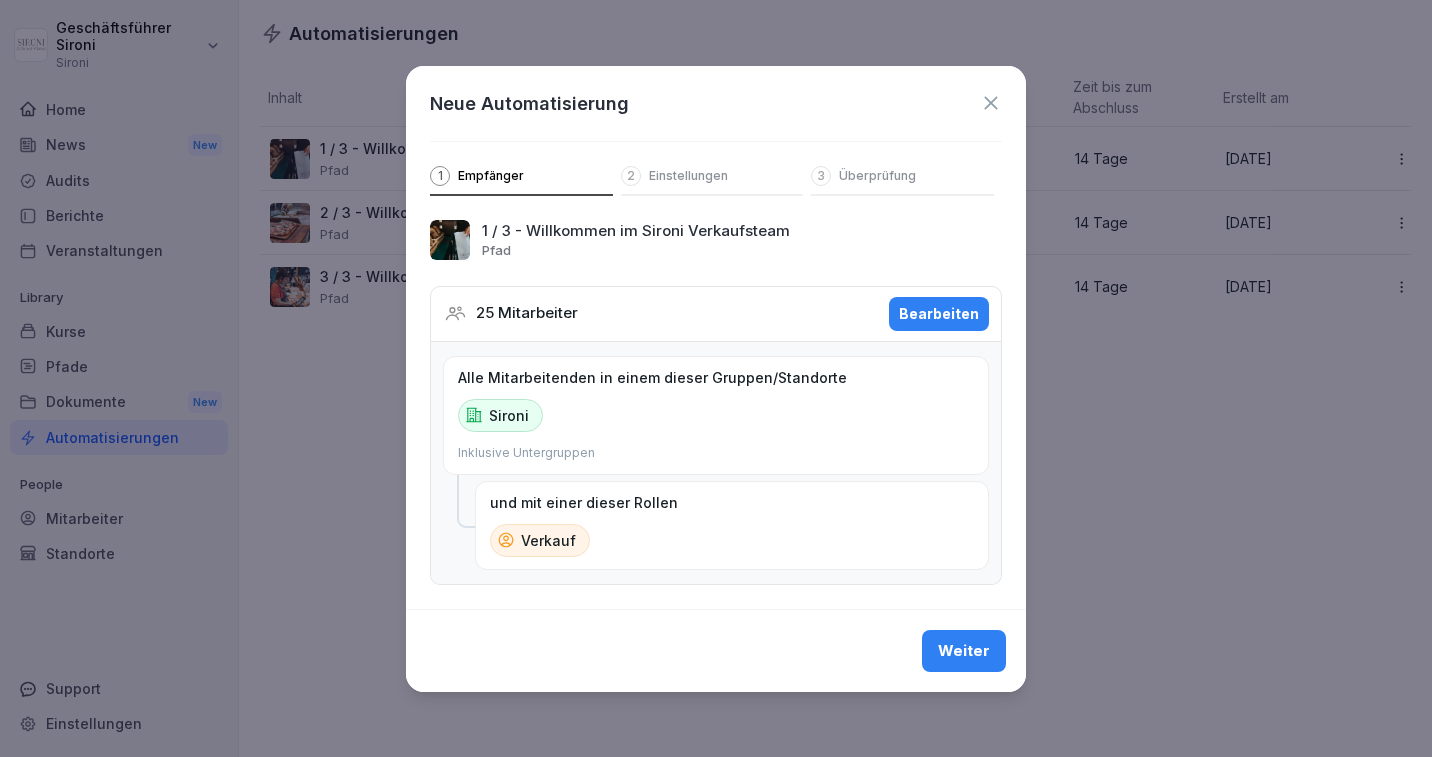 click 